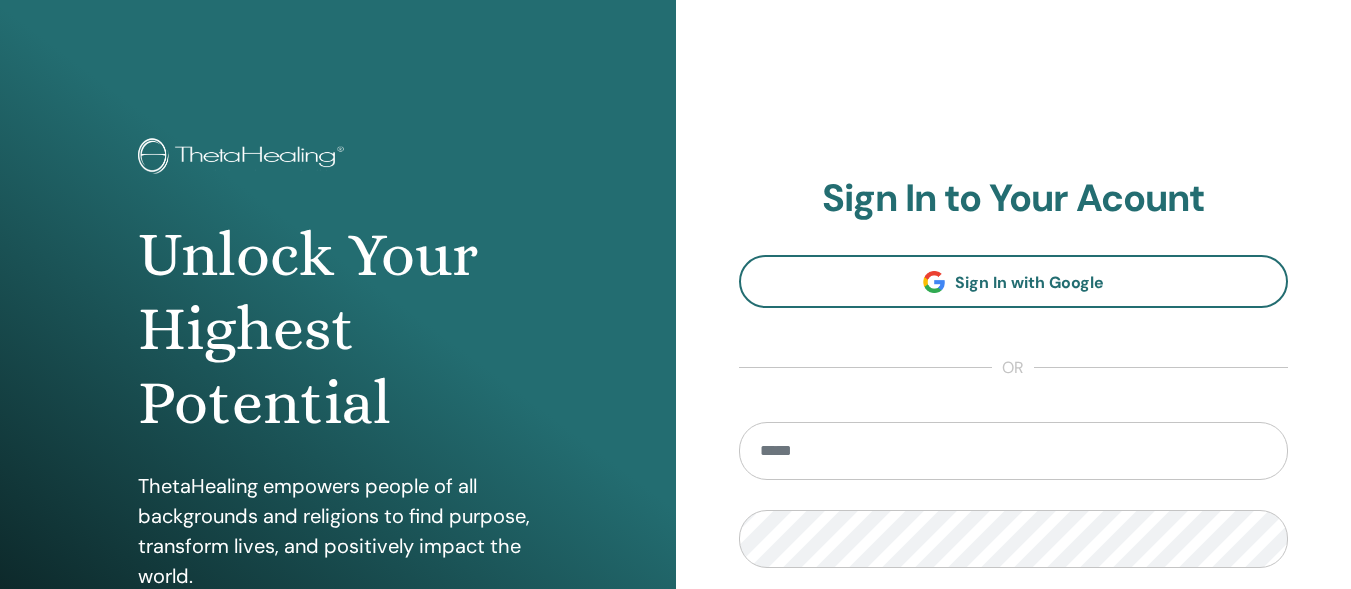 scroll, scrollTop: 0, scrollLeft: 0, axis: both 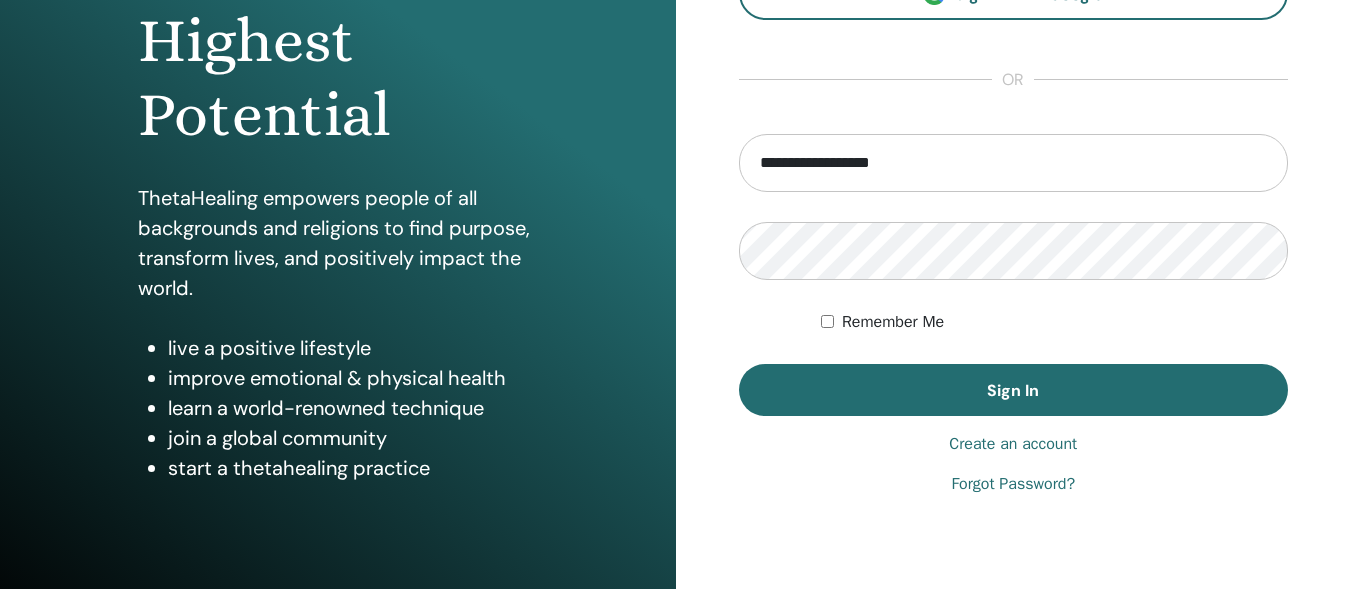 click on "Create an account" at bounding box center [1013, 444] 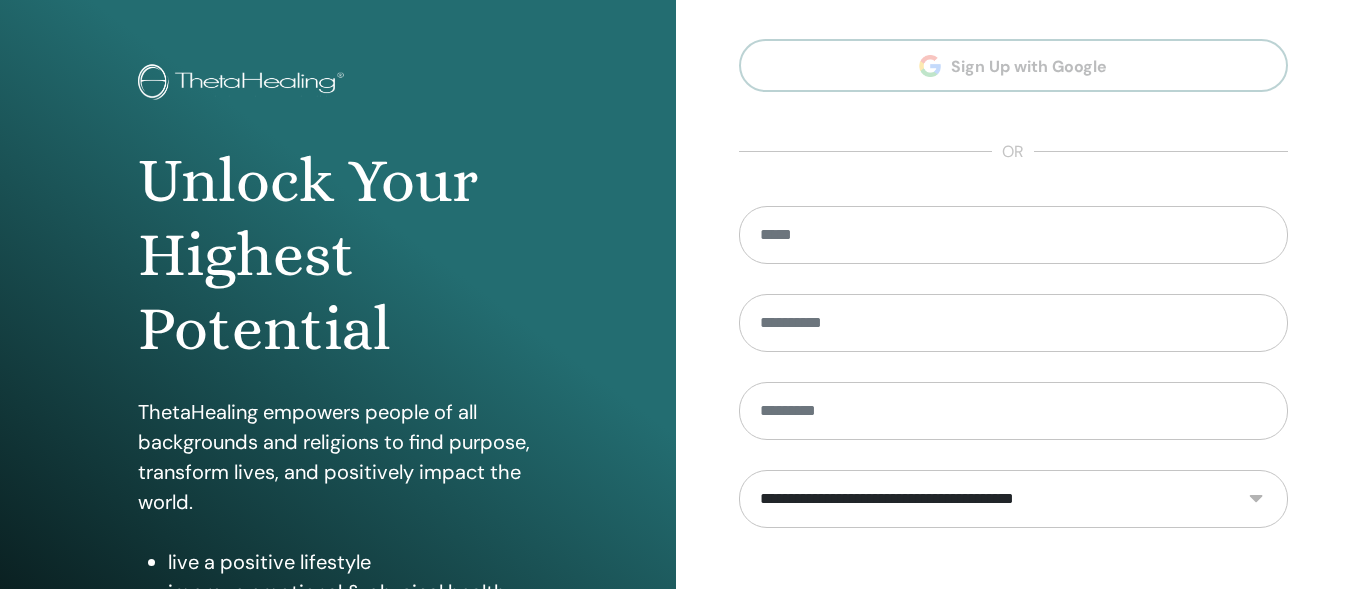 scroll, scrollTop: 0, scrollLeft: 0, axis: both 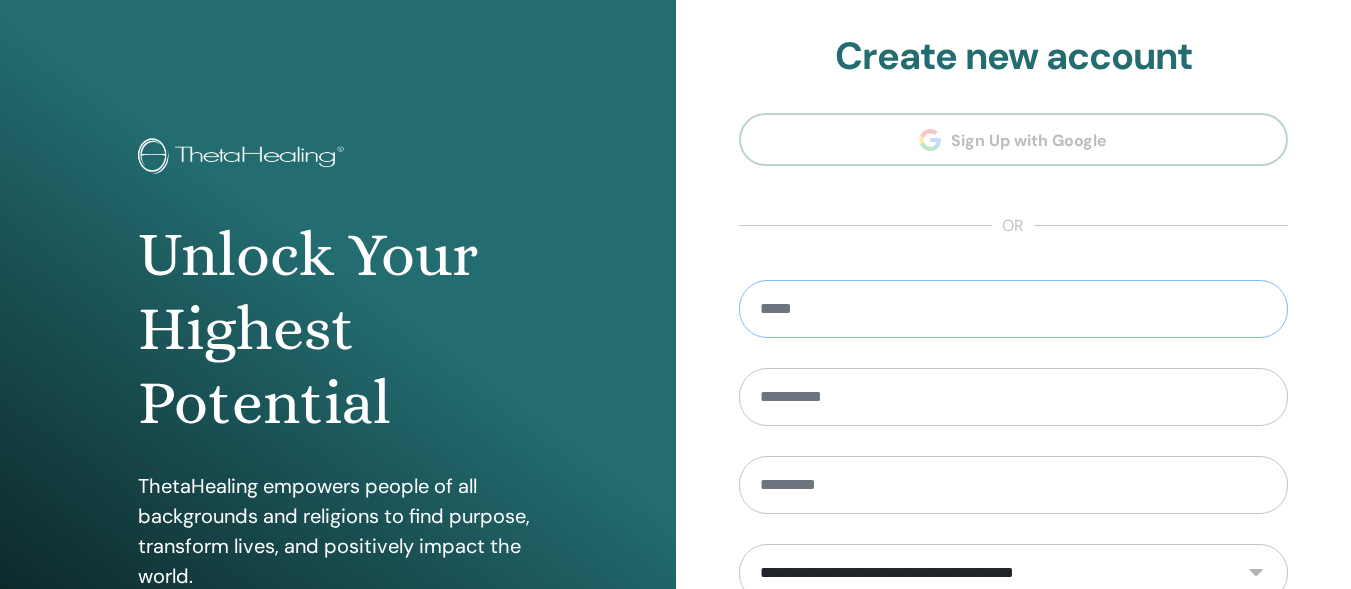 click at bounding box center [1014, 309] 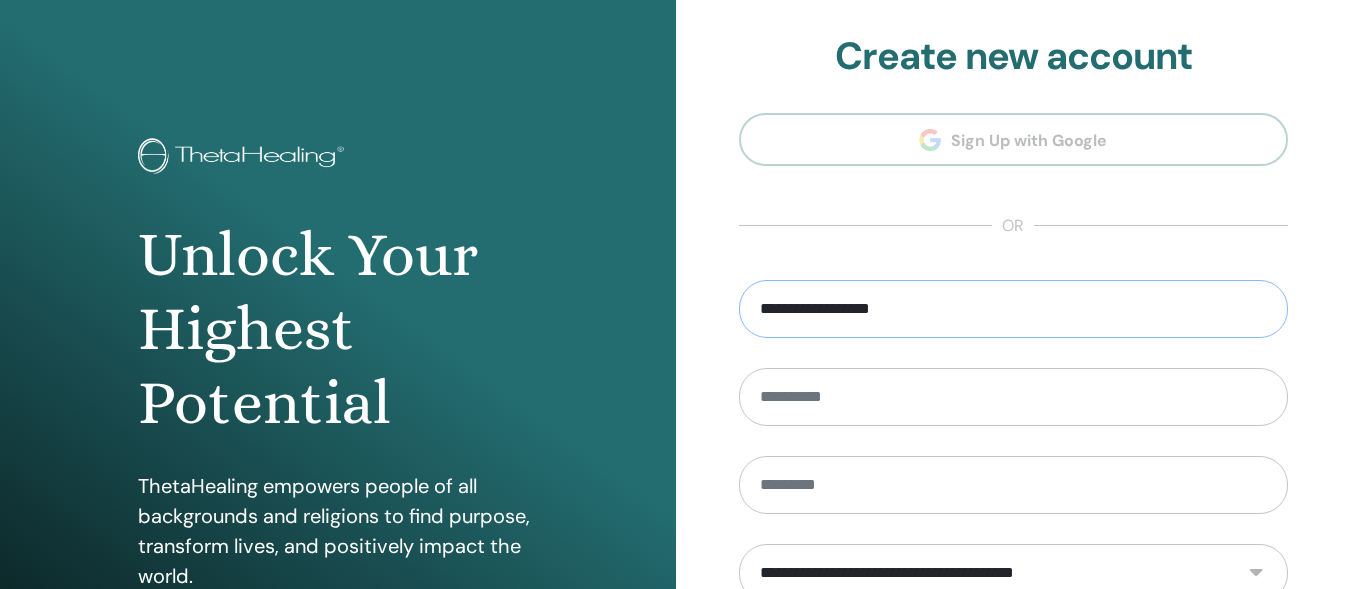 type on "**********" 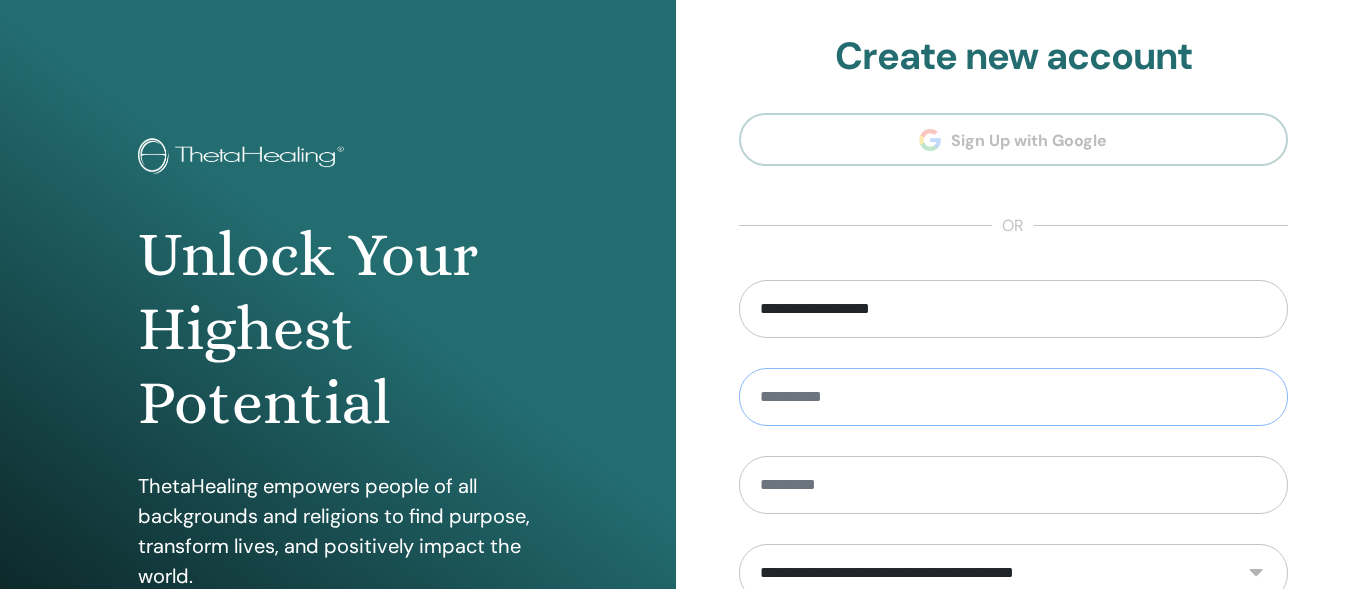 click at bounding box center (1014, 397) 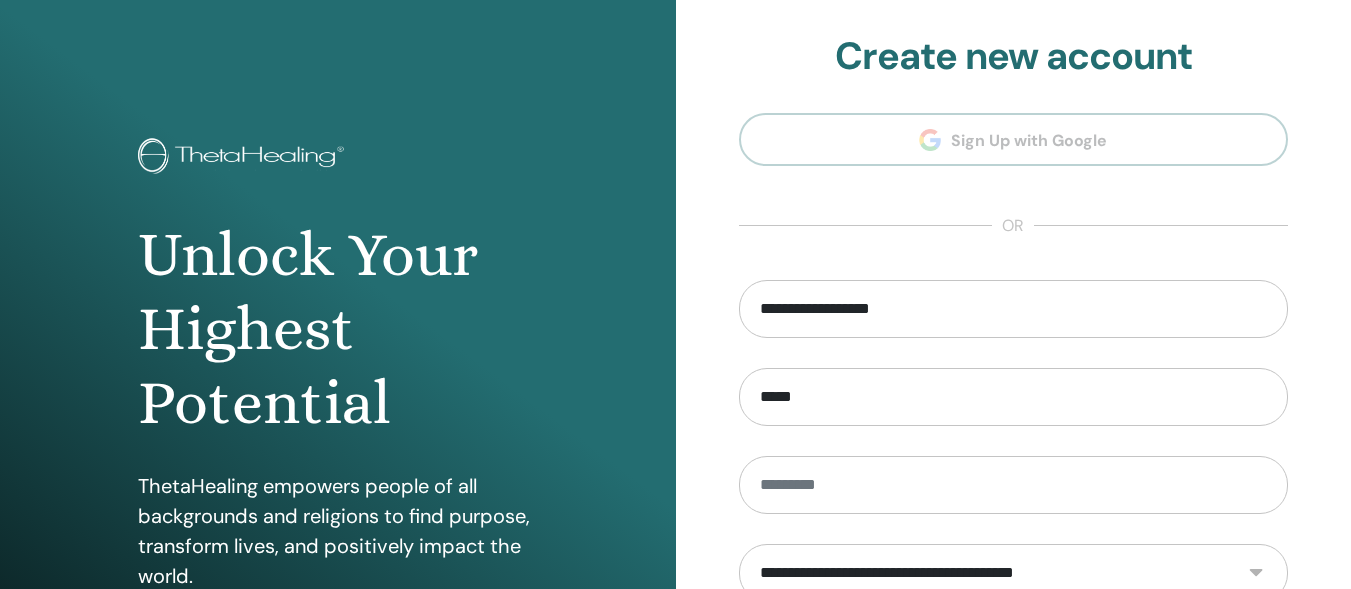 click on "Create new account" at bounding box center (1014, 57) 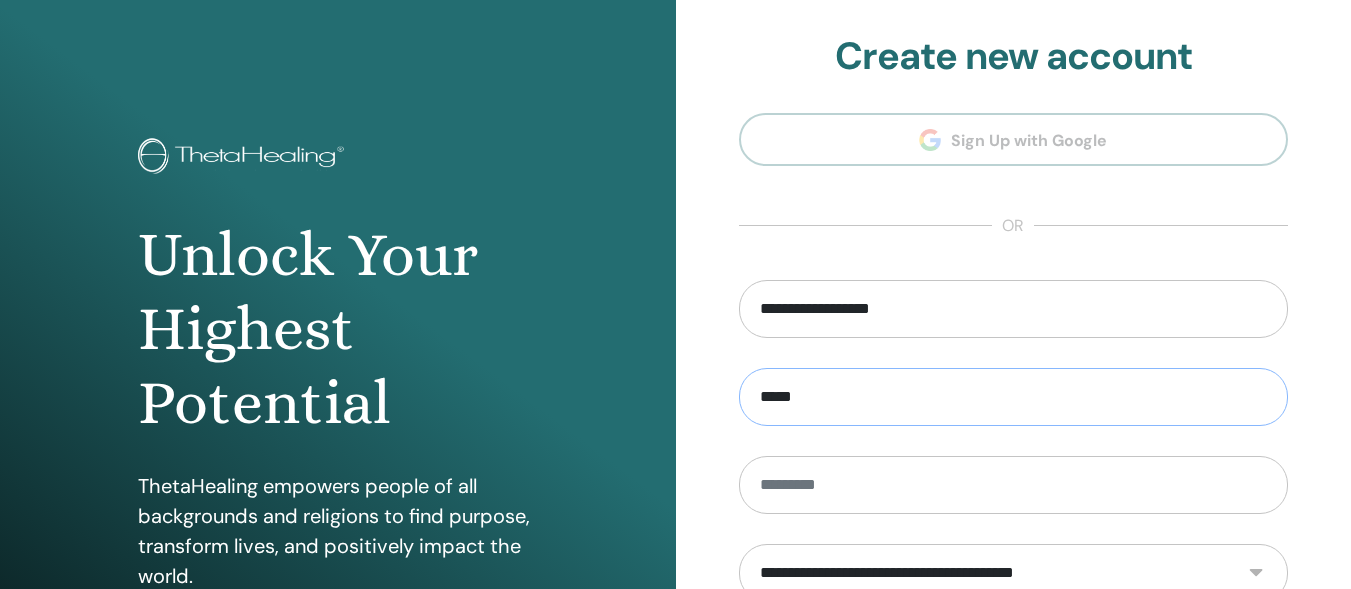 click on "*****" at bounding box center (1014, 397) 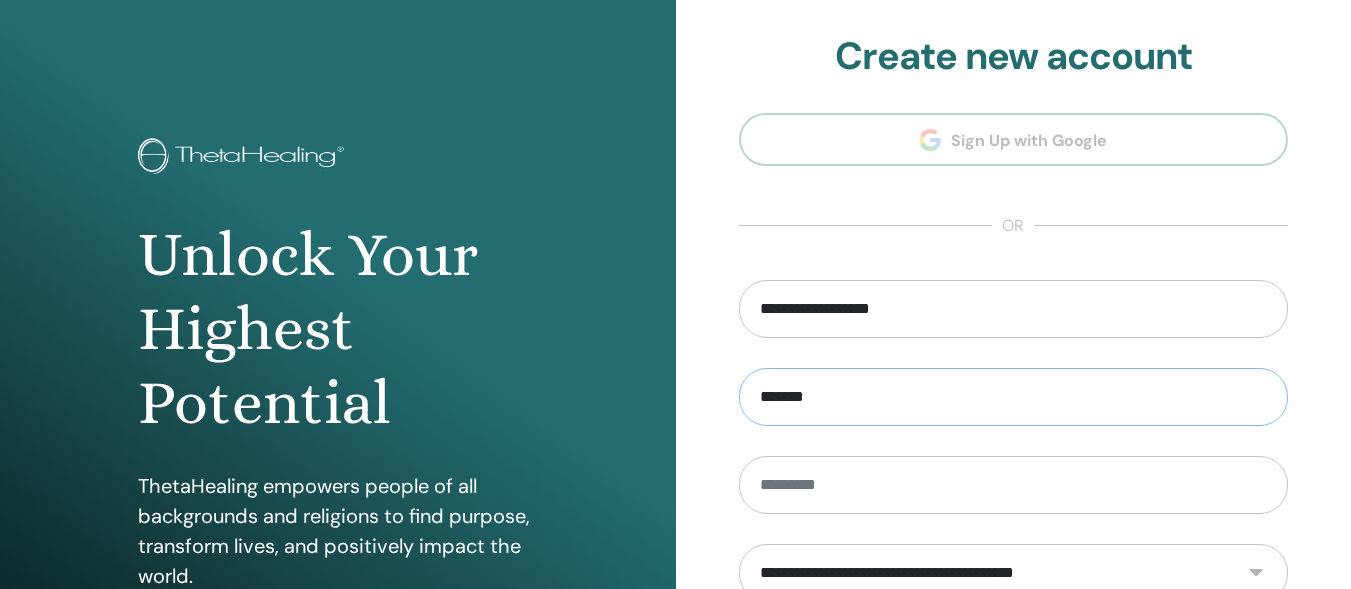 type on "*******" 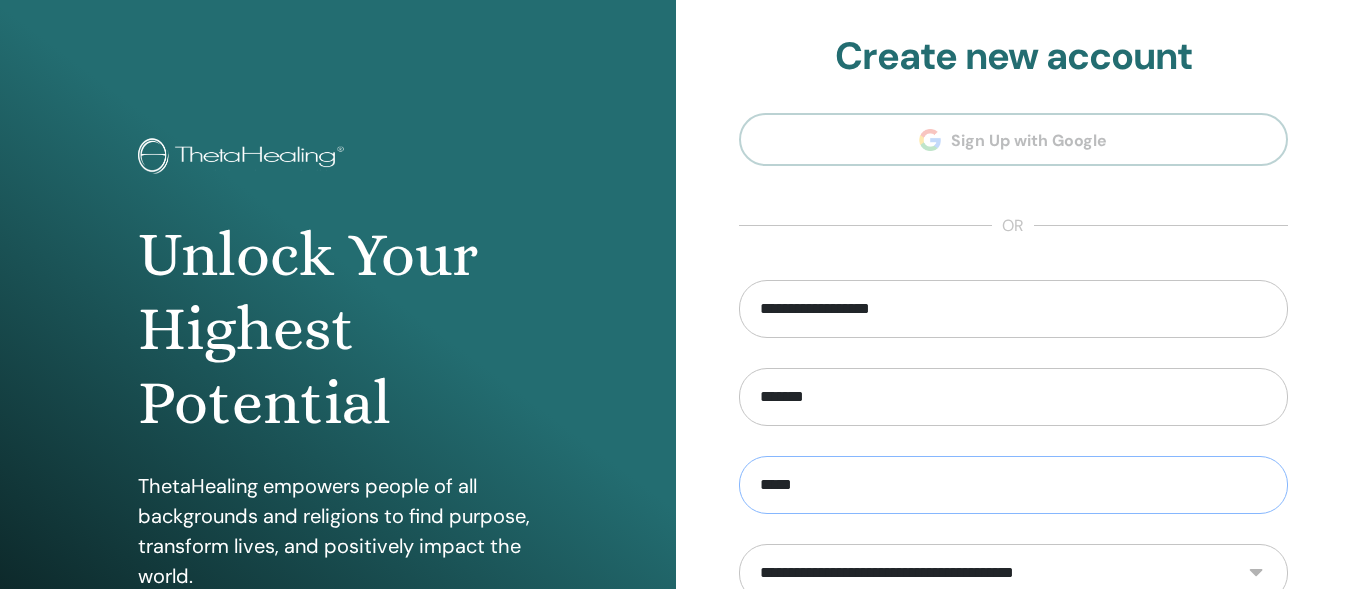 type on "*****" 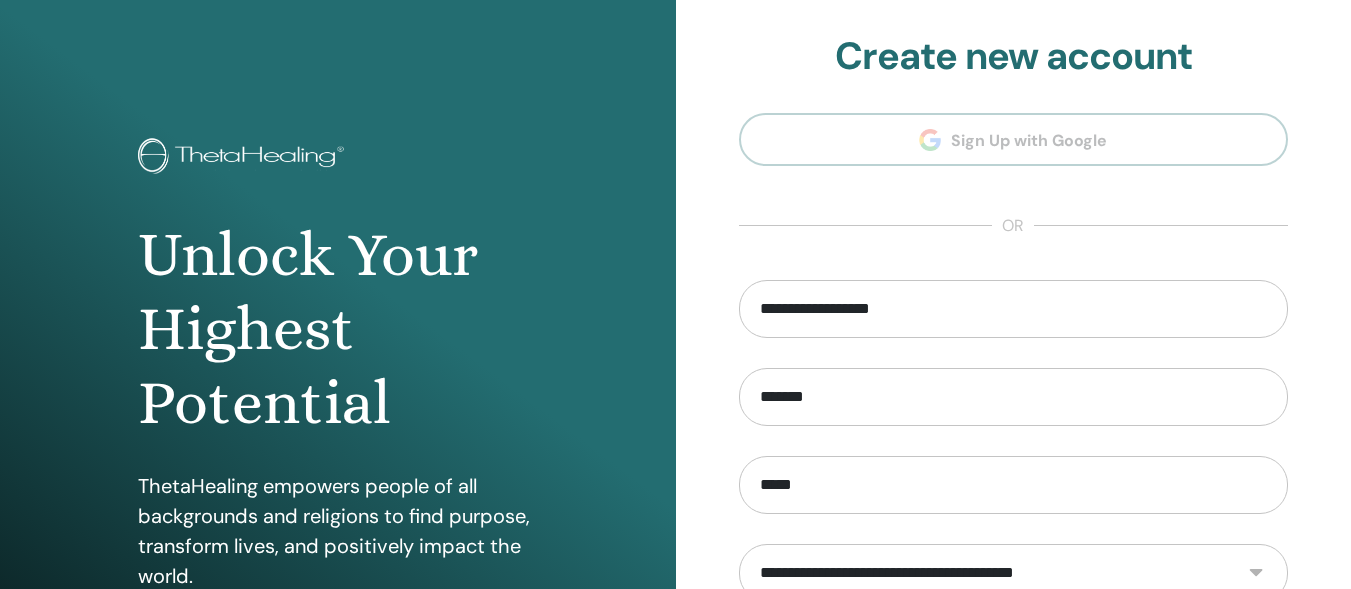 scroll, scrollTop: 13, scrollLeft: 0, axis: vertical 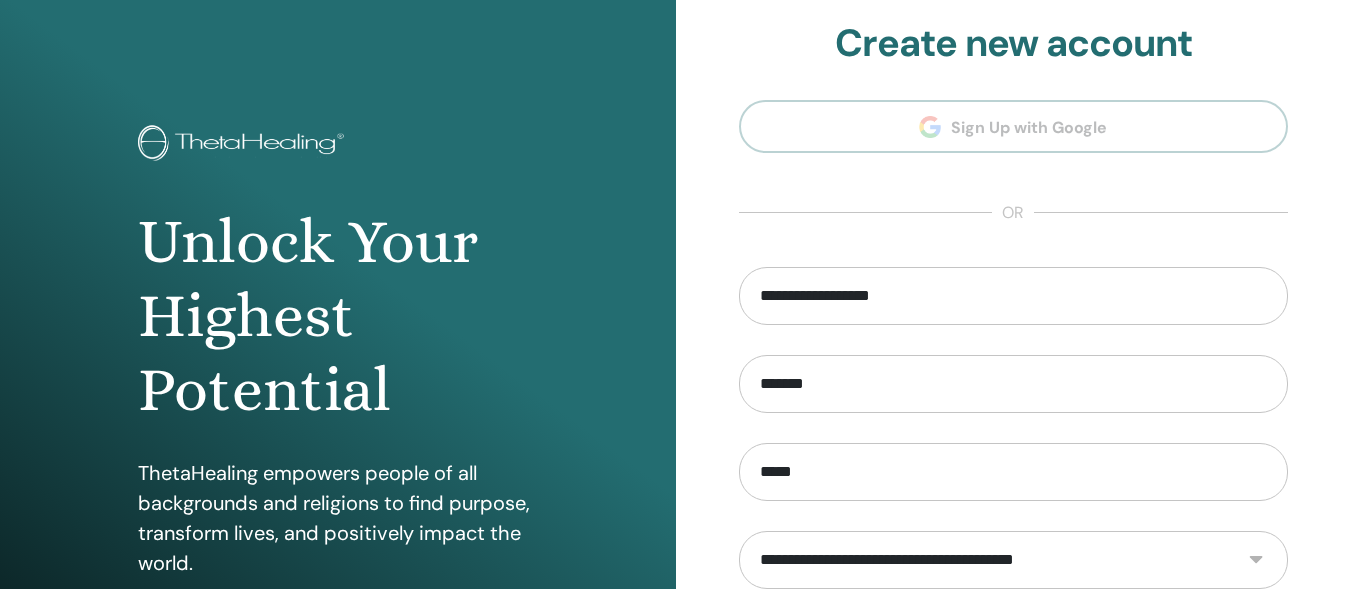 click on "**********" at bounding box center (1014, 560) 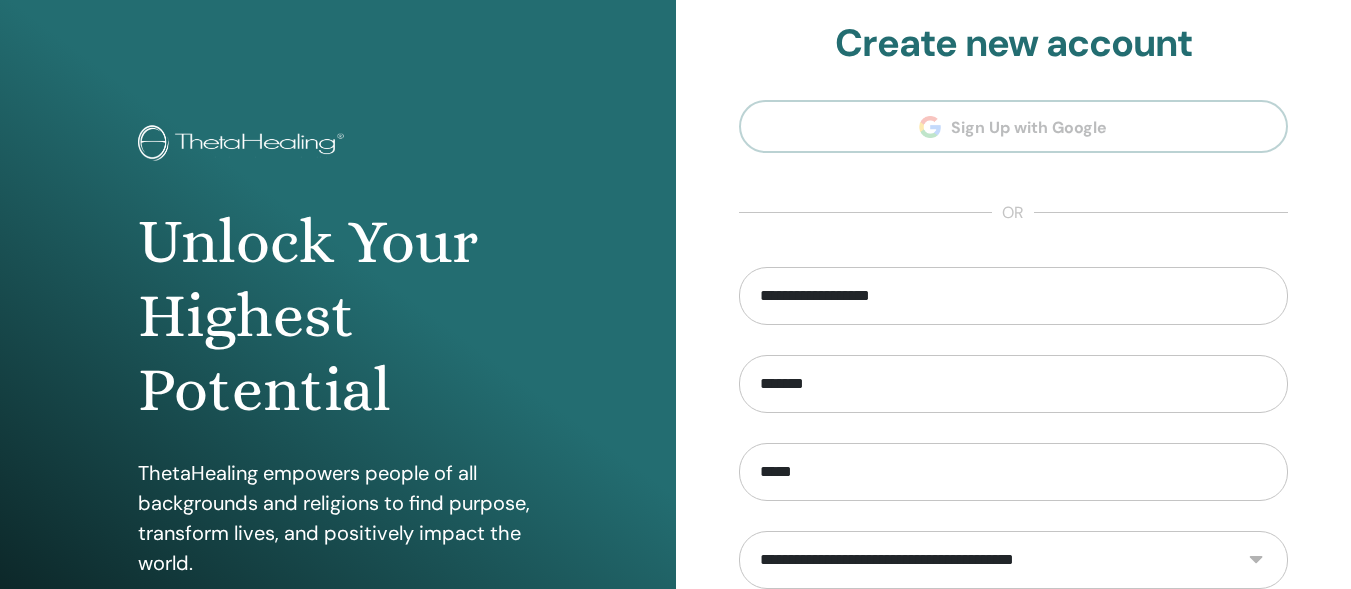 select on "***" 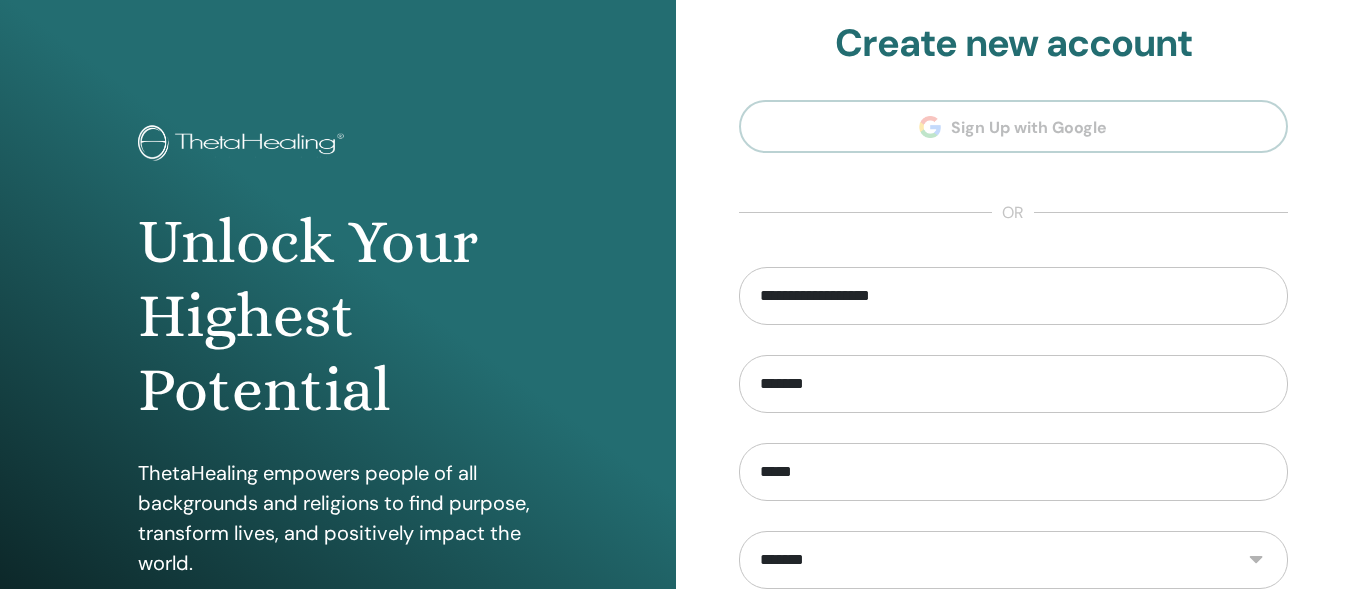 click on "**********" at bounding box center [1014, 560] 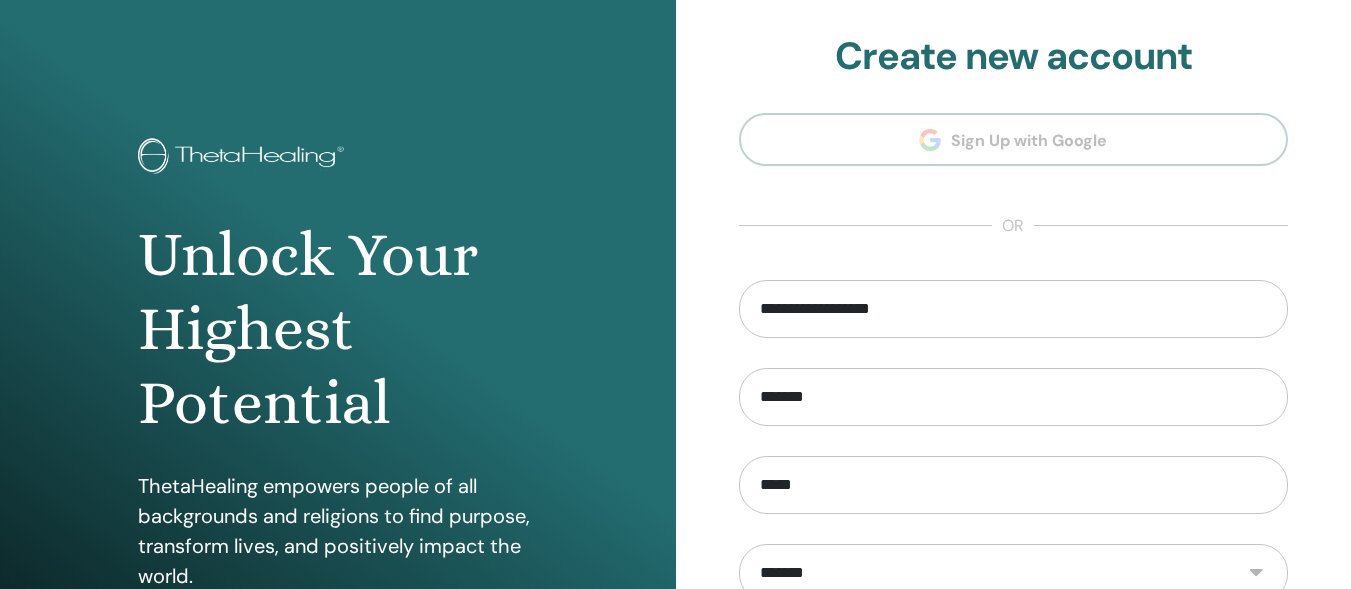 scroll, scrollTop: 0, scrollLeft: 0, axis: both 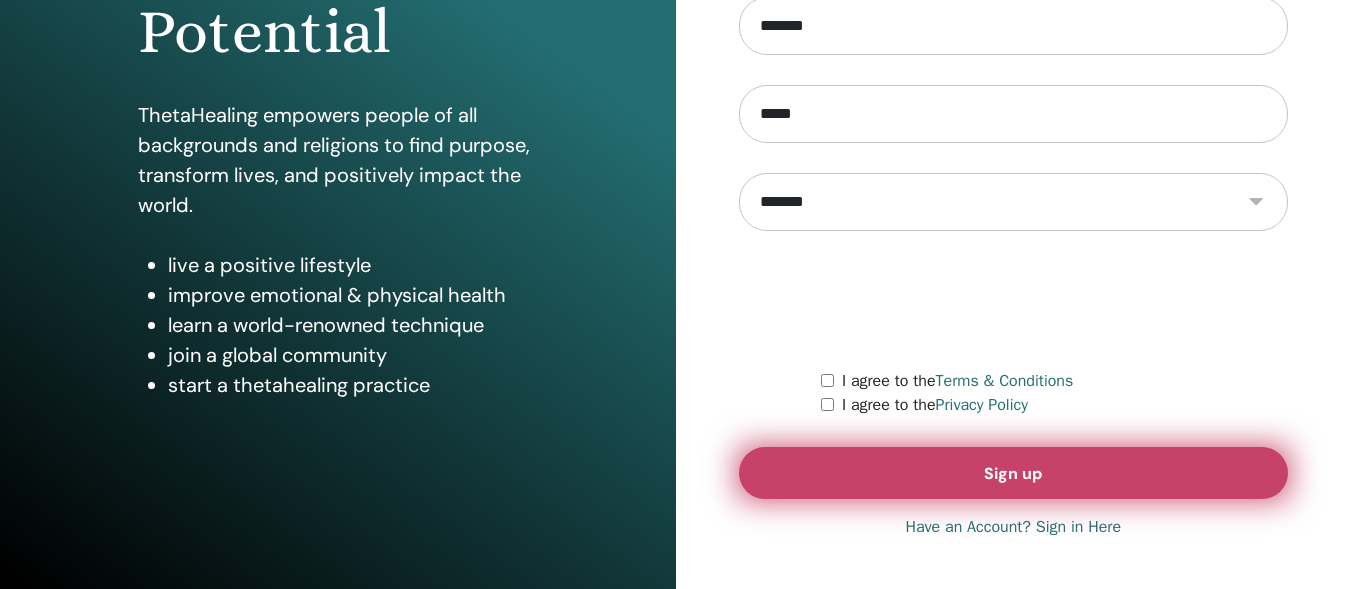 click on "Sign up" at bounding box center [1014, 473] 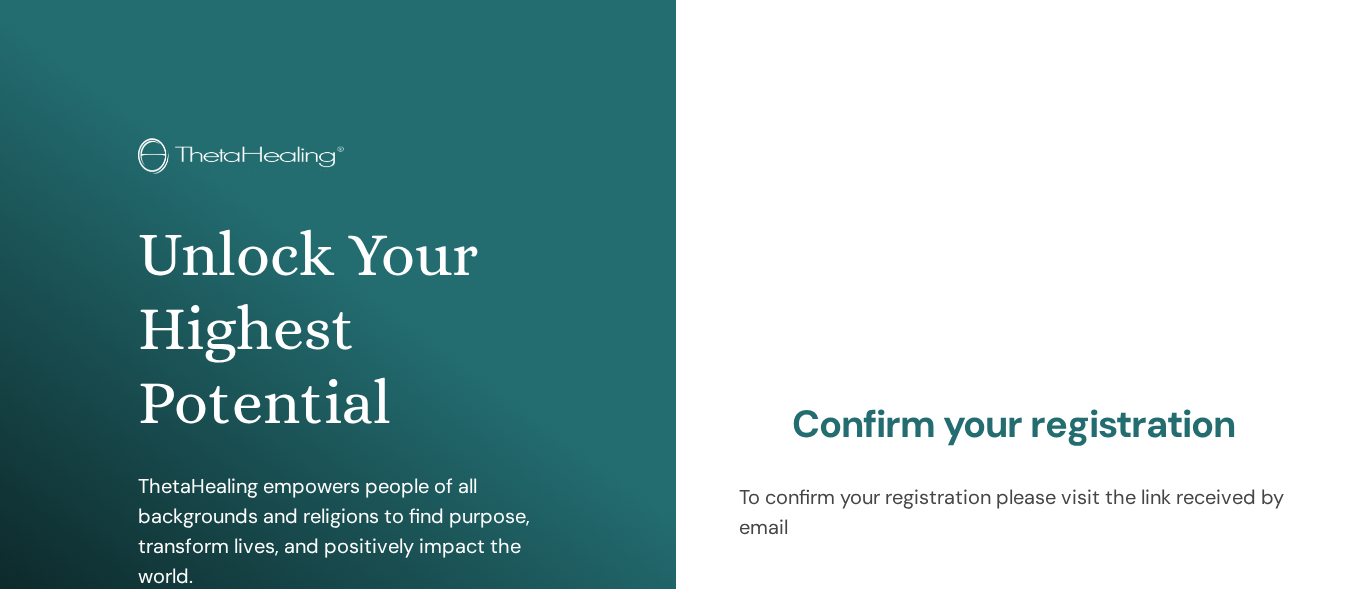 scroll, scrollTop: 0, scrollLeft: 0, axis: both 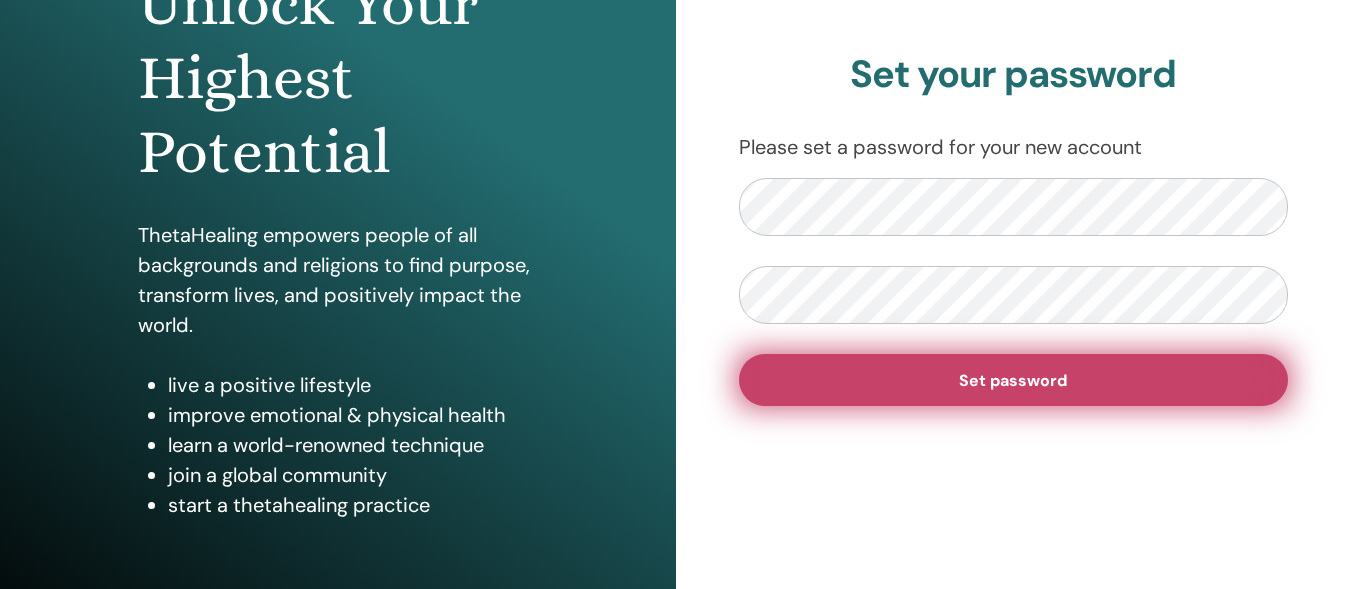 click on "Set password" at bounding box center [1013, 380] 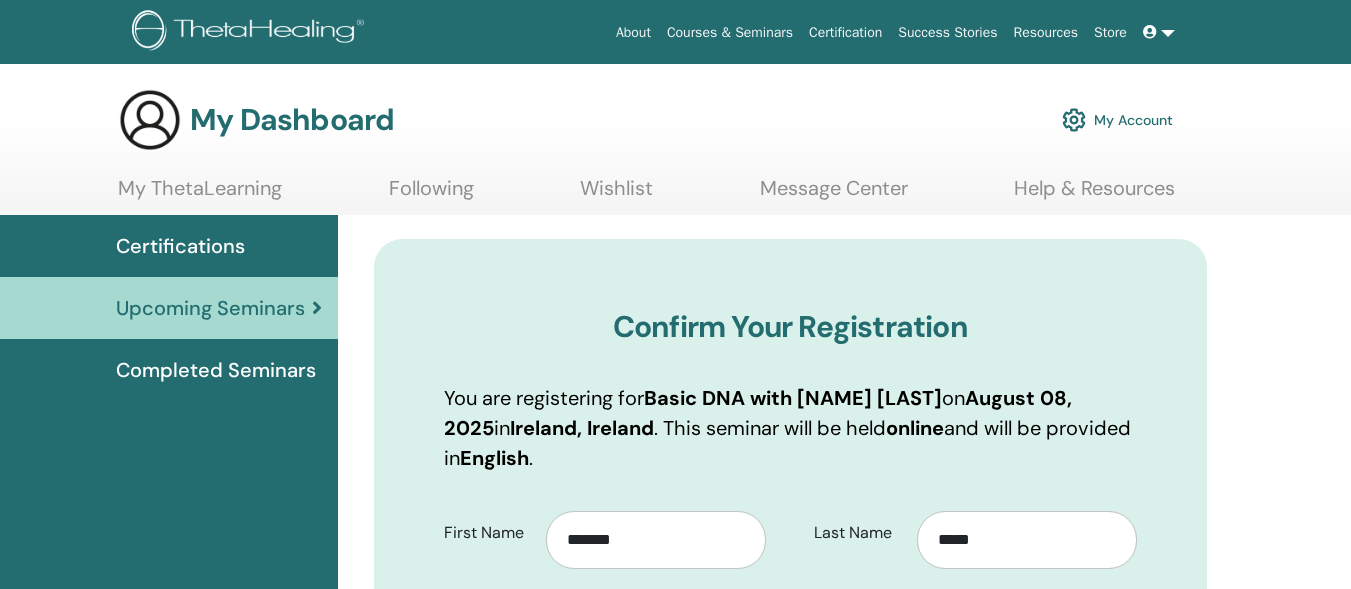 scroll, scrollTop: 0, scrollLeft: 0, axis: both 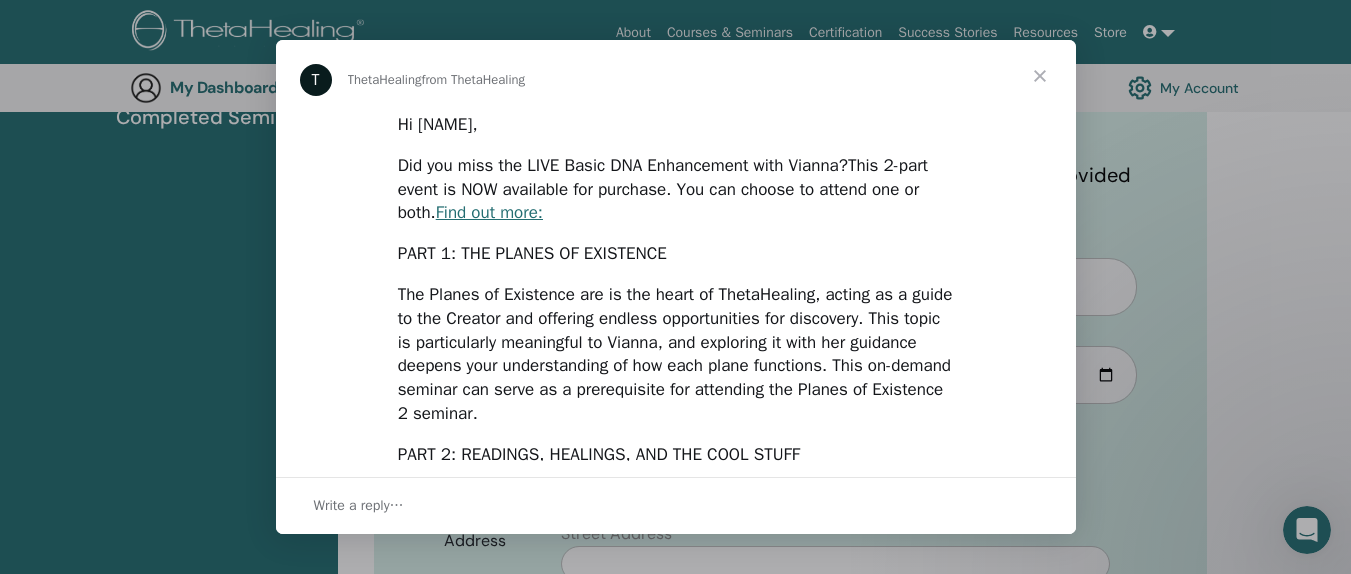 click at bounding box center (1040, 76) 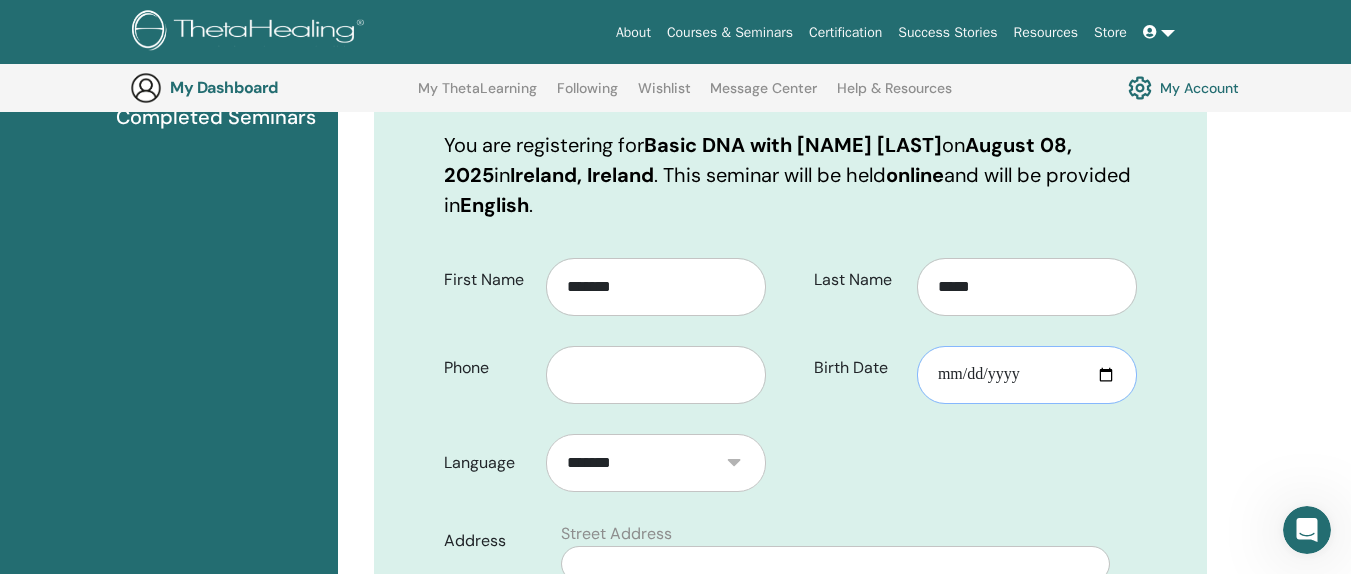 click on "Birth Date" at bounding box center [1027, 375] 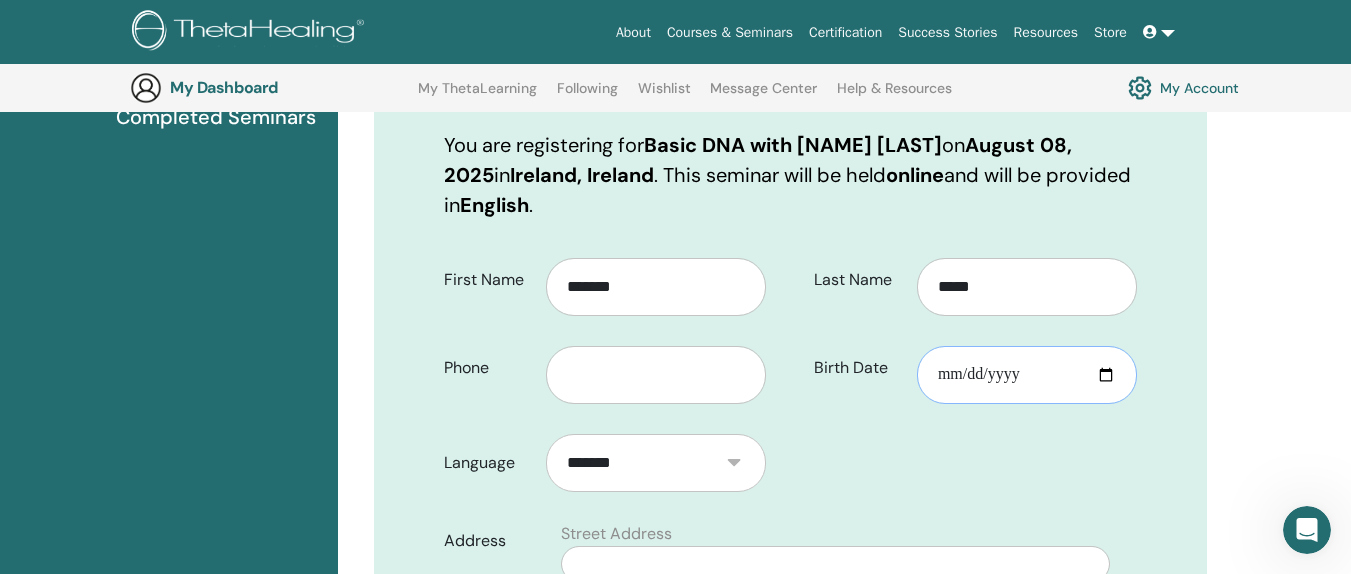 type on "**********" 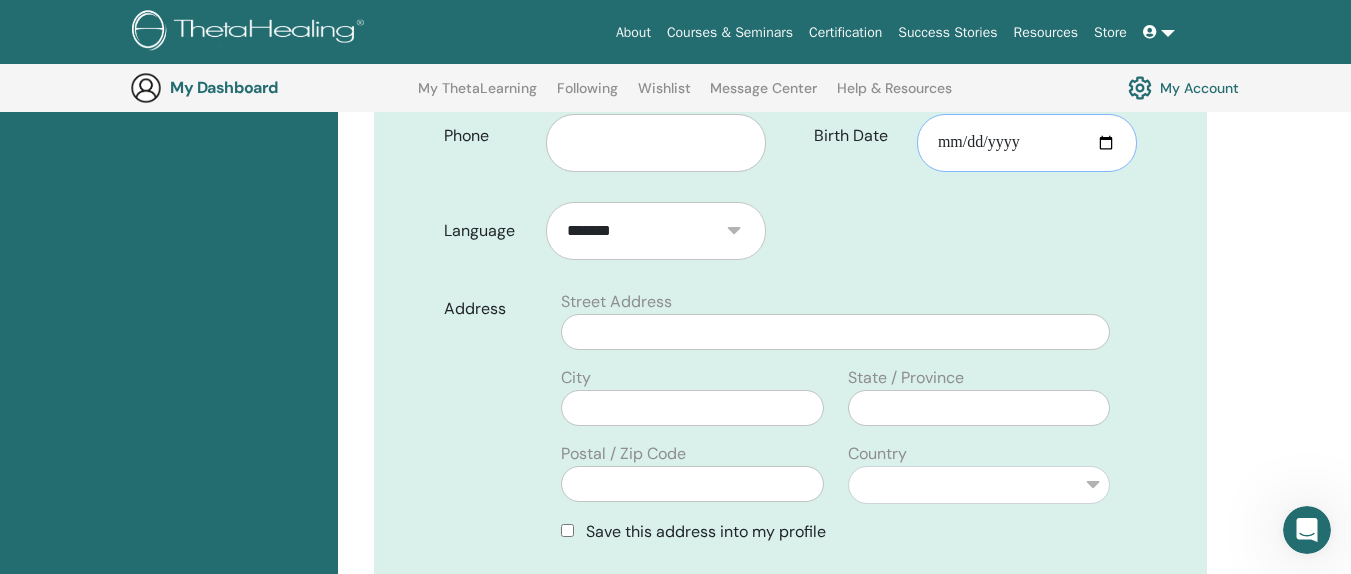 scroll, scrollTop: 553, scrollLeft: 0, axis: vertical 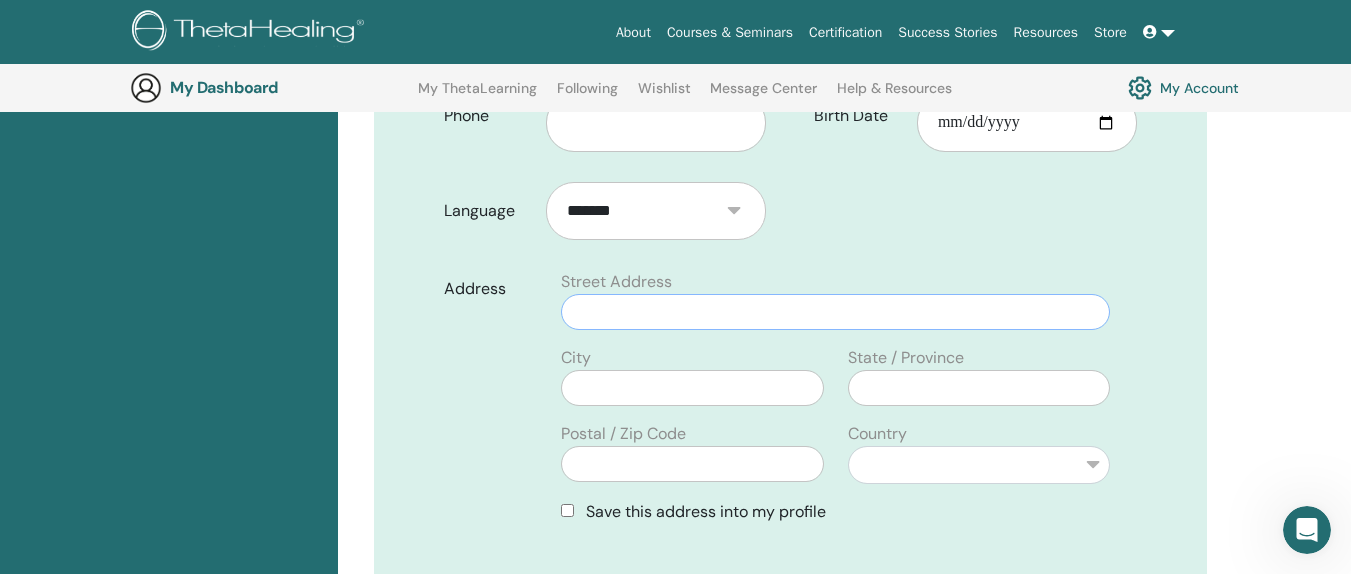 click at bounding box center [835, 312] 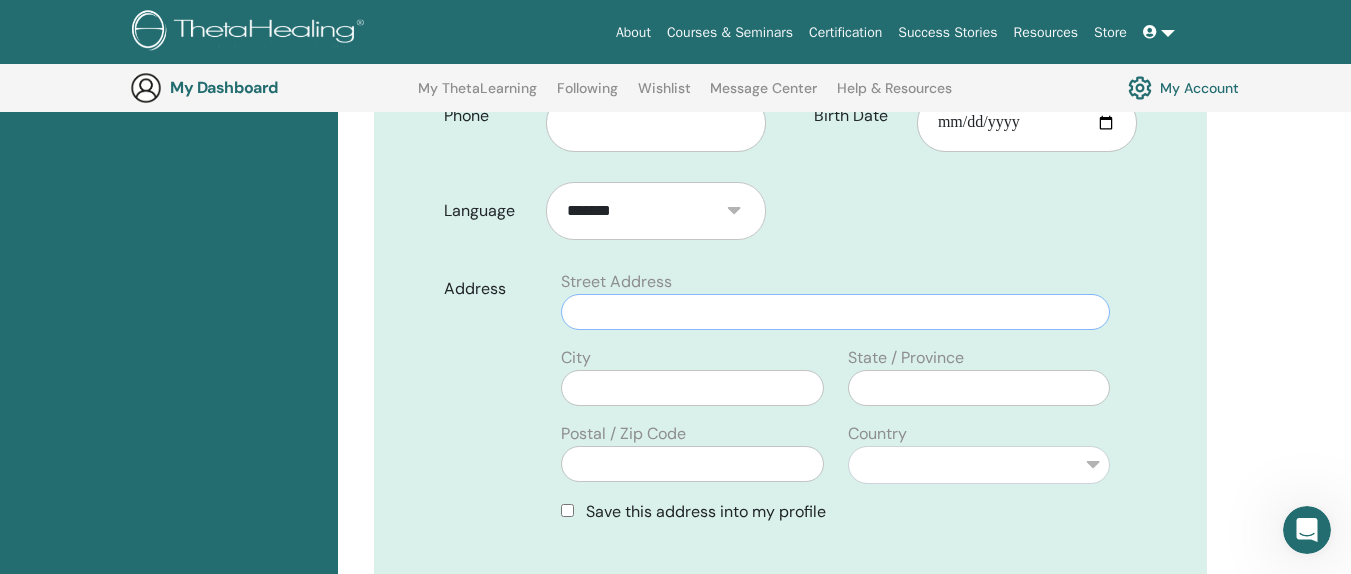 type on "***" 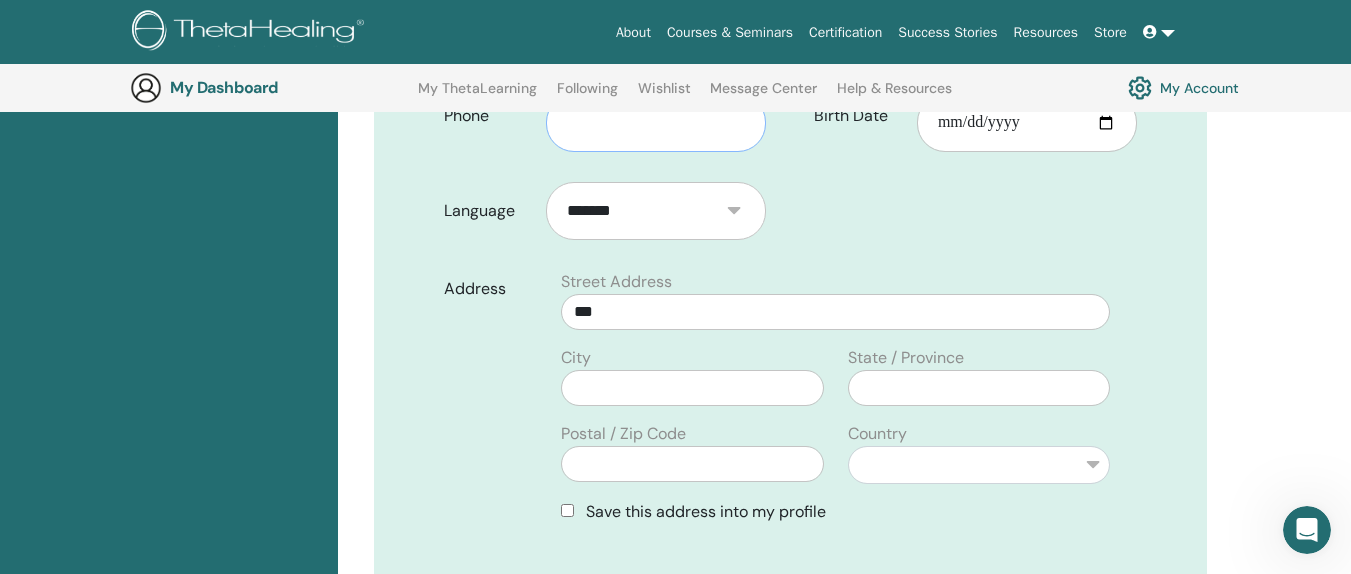 type on "**********" 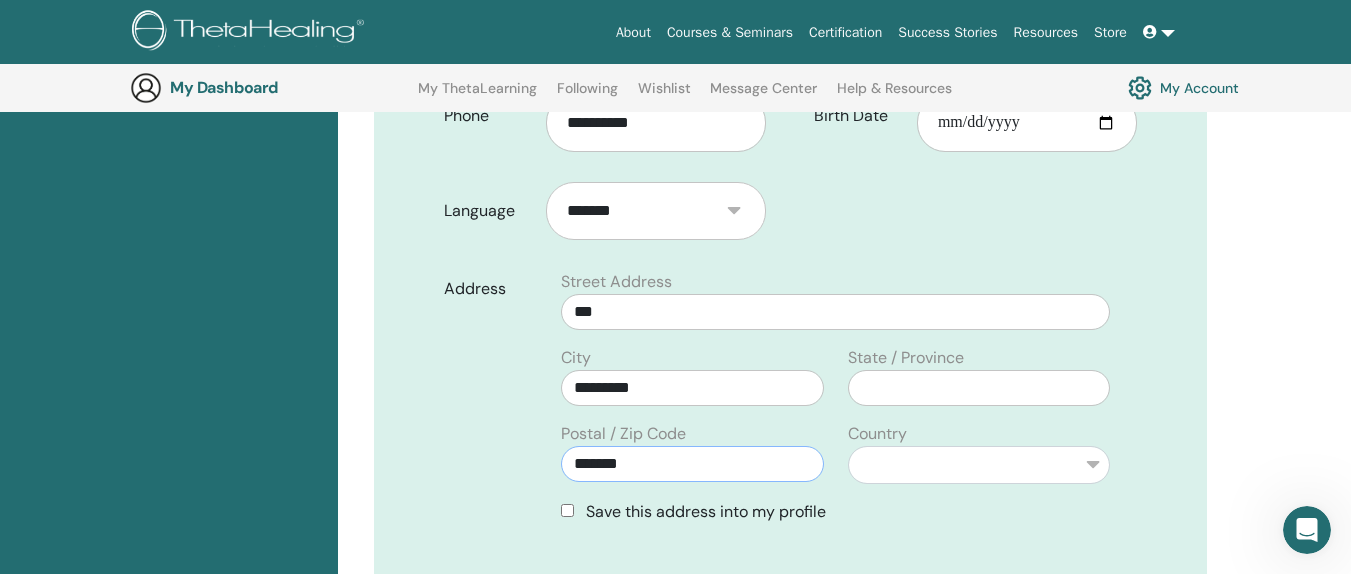 type on "*****" 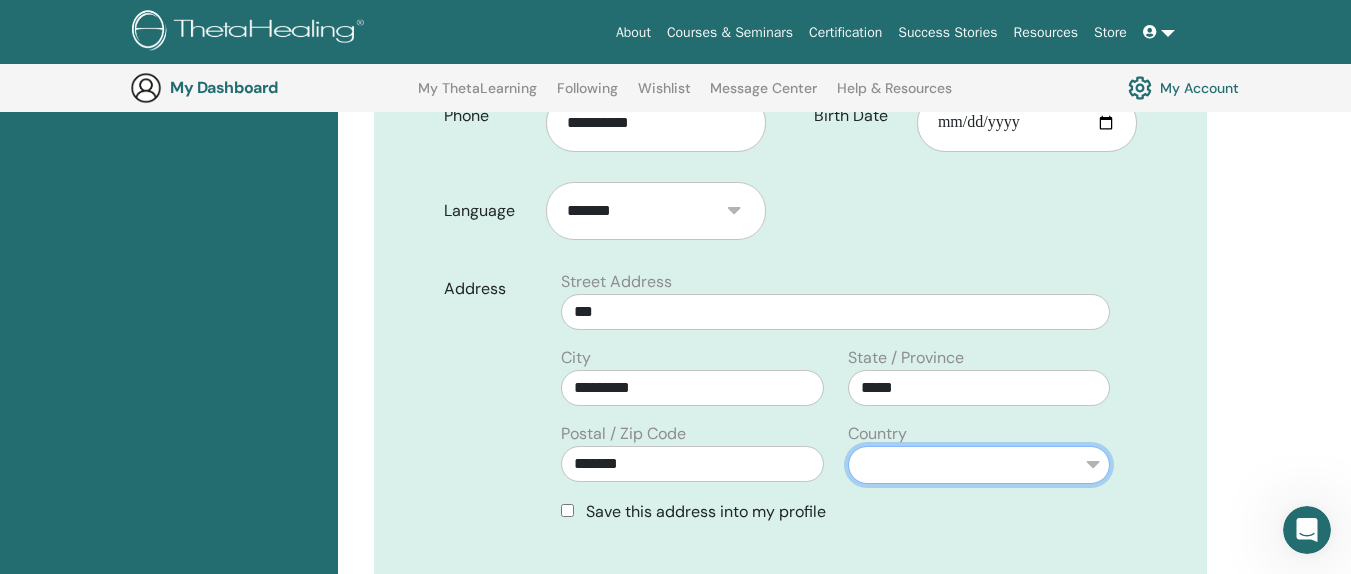 select on "***" 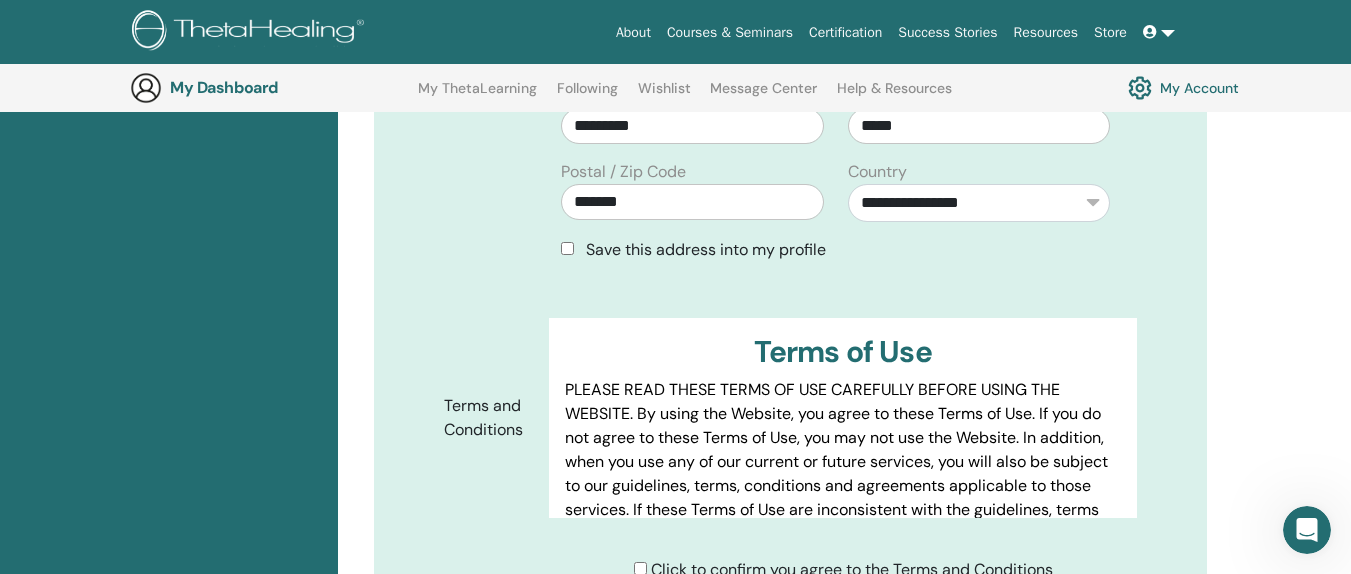 scroll, scrollTop: 820, scrollLeft: 0, axis: vertical 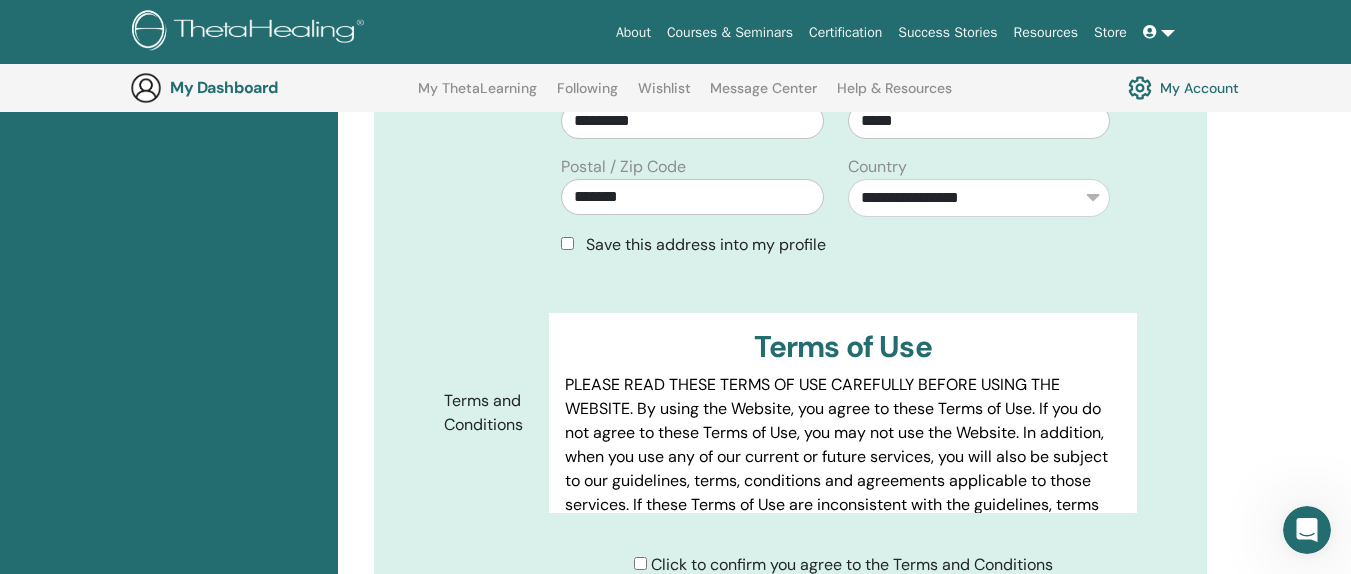 type on "**********" 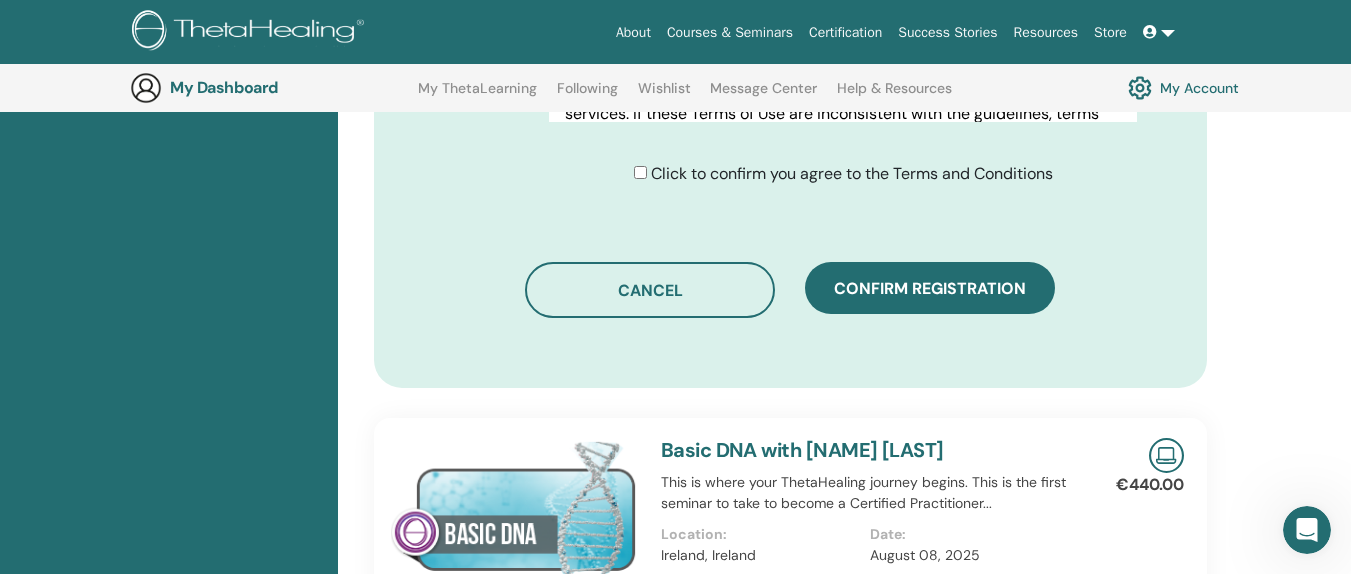 scroll, scrollTop: 1206, scrollLeft: 0, axis: vertical 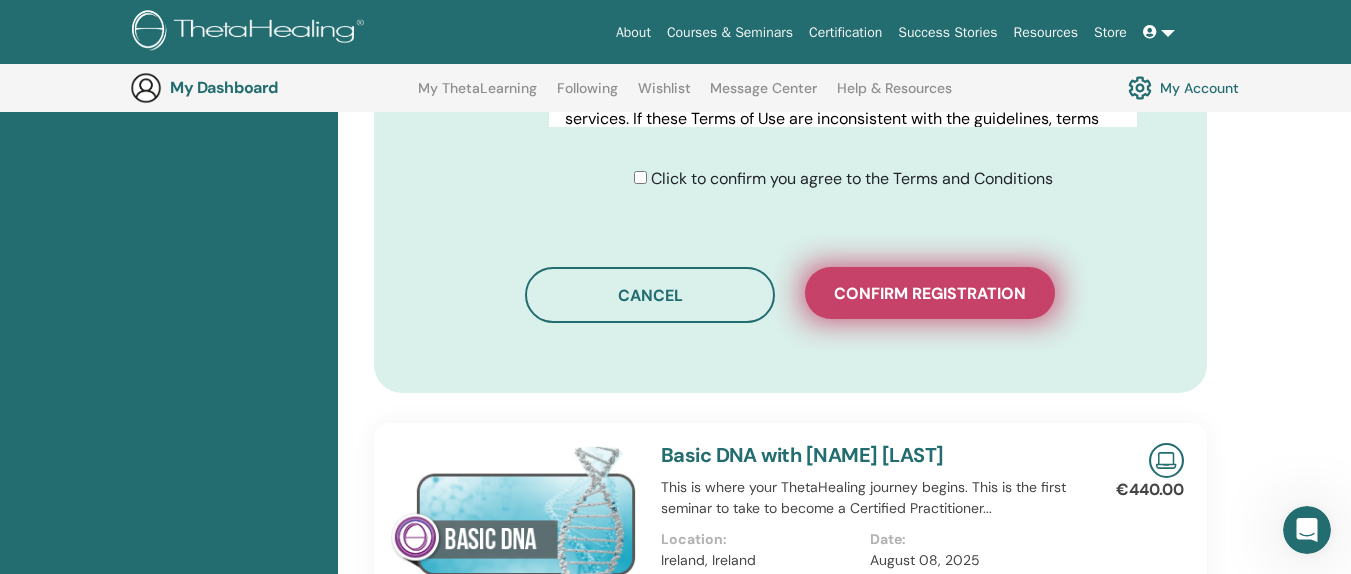 click on "Confirm registration" at bounding box center [930, 293] 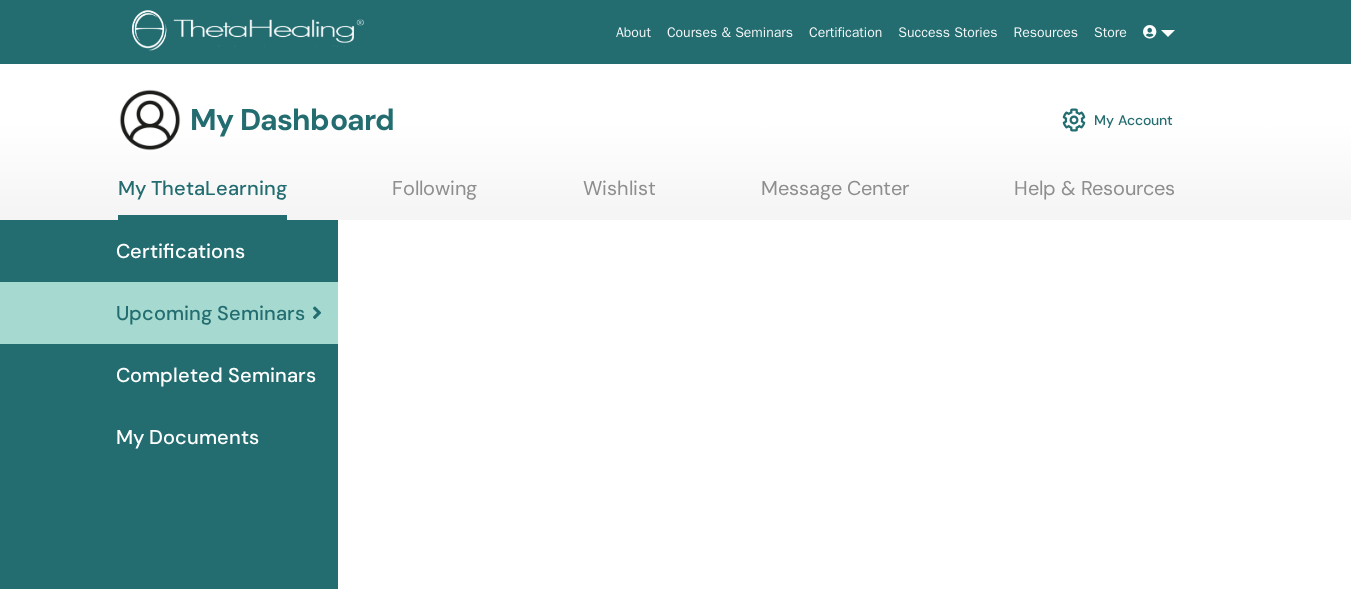 scroll, scrollTop: 0, scrollLeft: 0, axis: both 